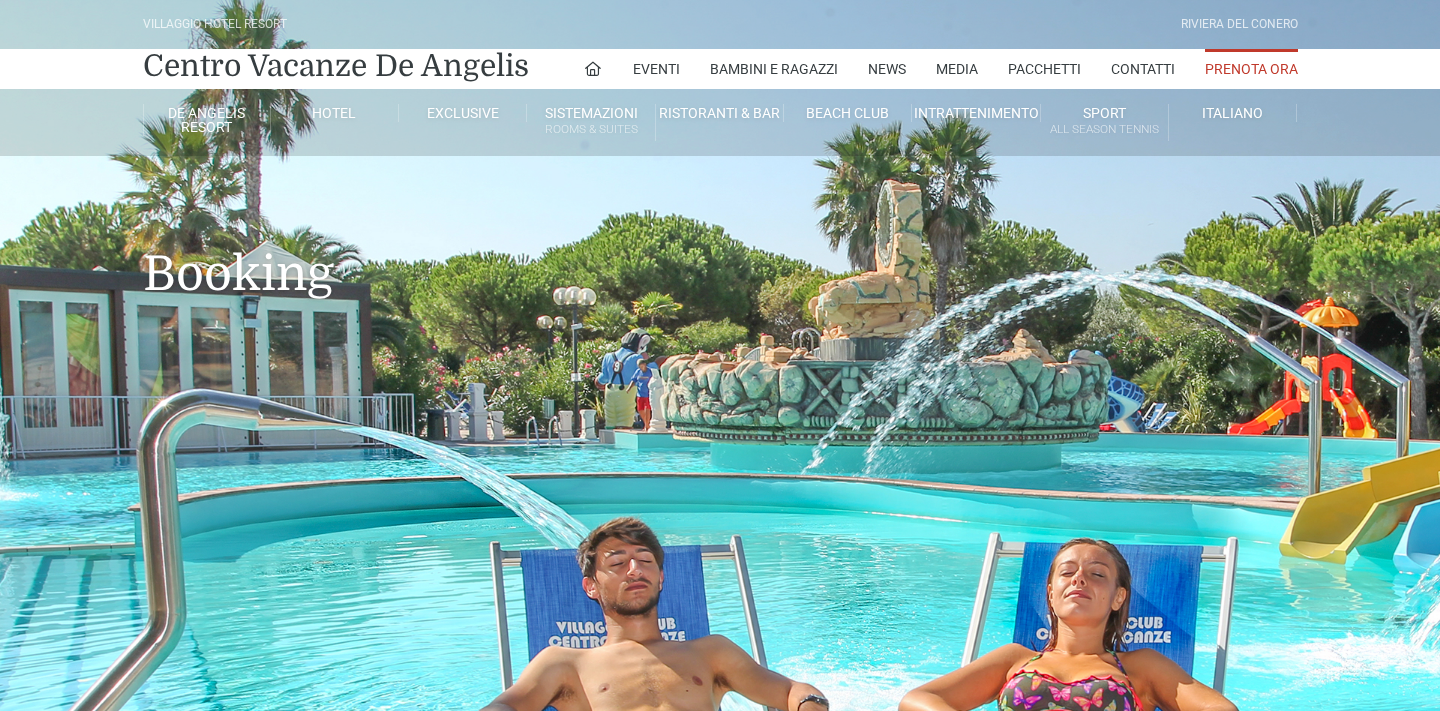 scroll, scrollTop: 536, scrollLeft: 0, axis: vertical 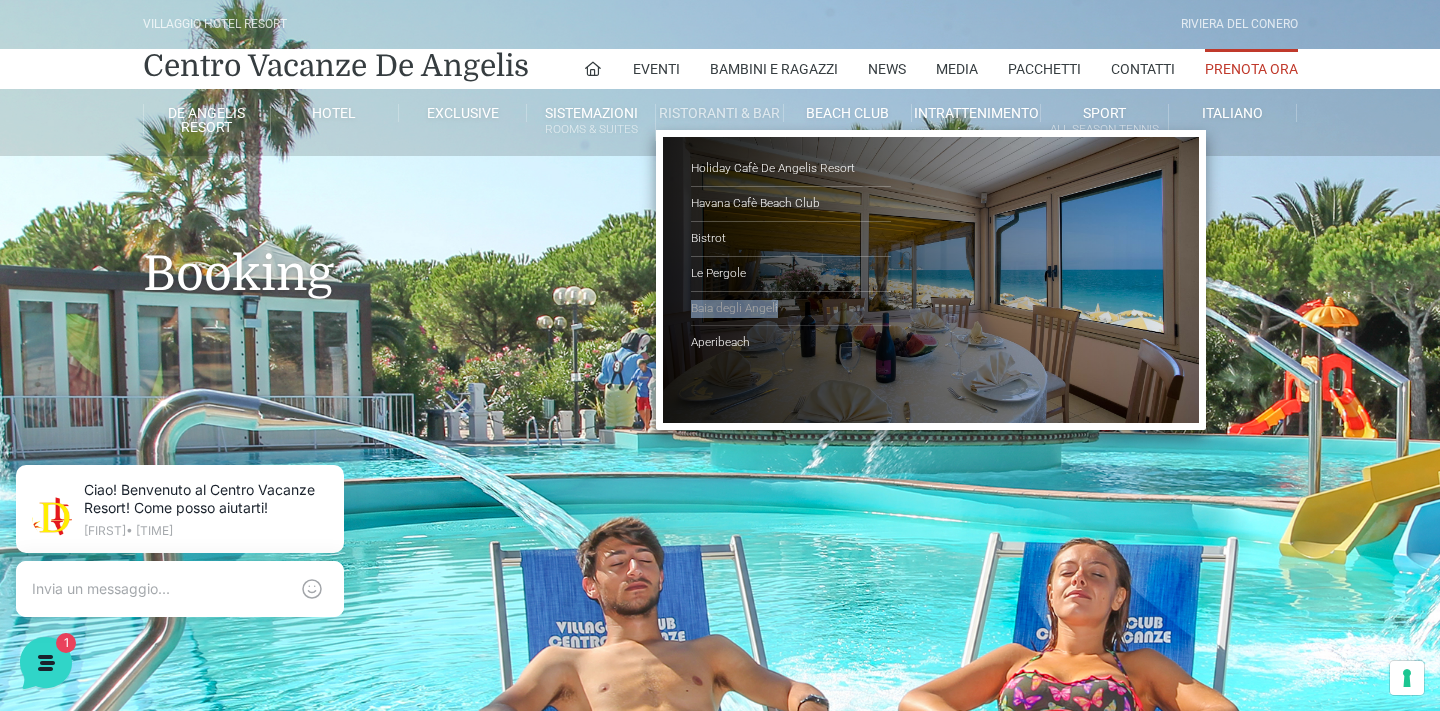 click on "Aperibeach" at bounding box center (791, 343) 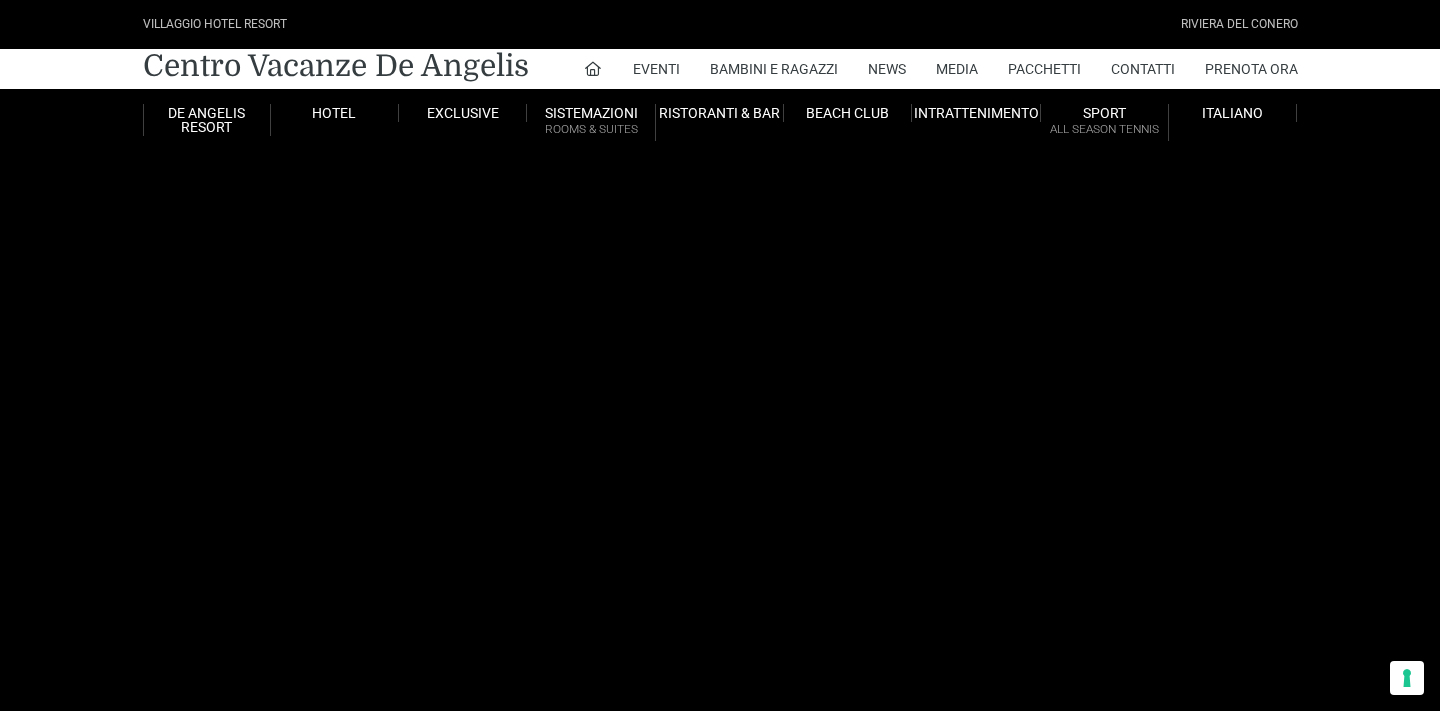 scroll, scrollTop: 0, scrollLeft: 0, axis: both 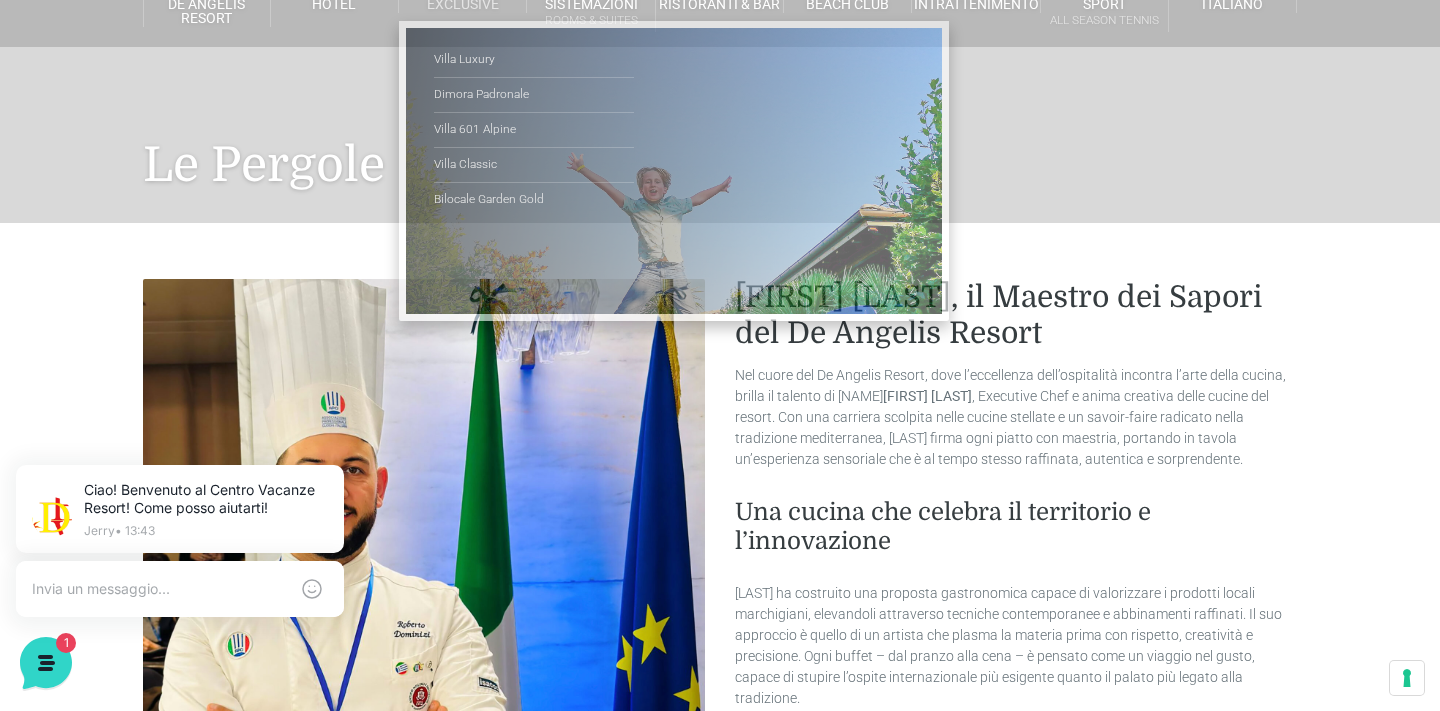 click on "Exclusive" at bounding box center (463, 4) 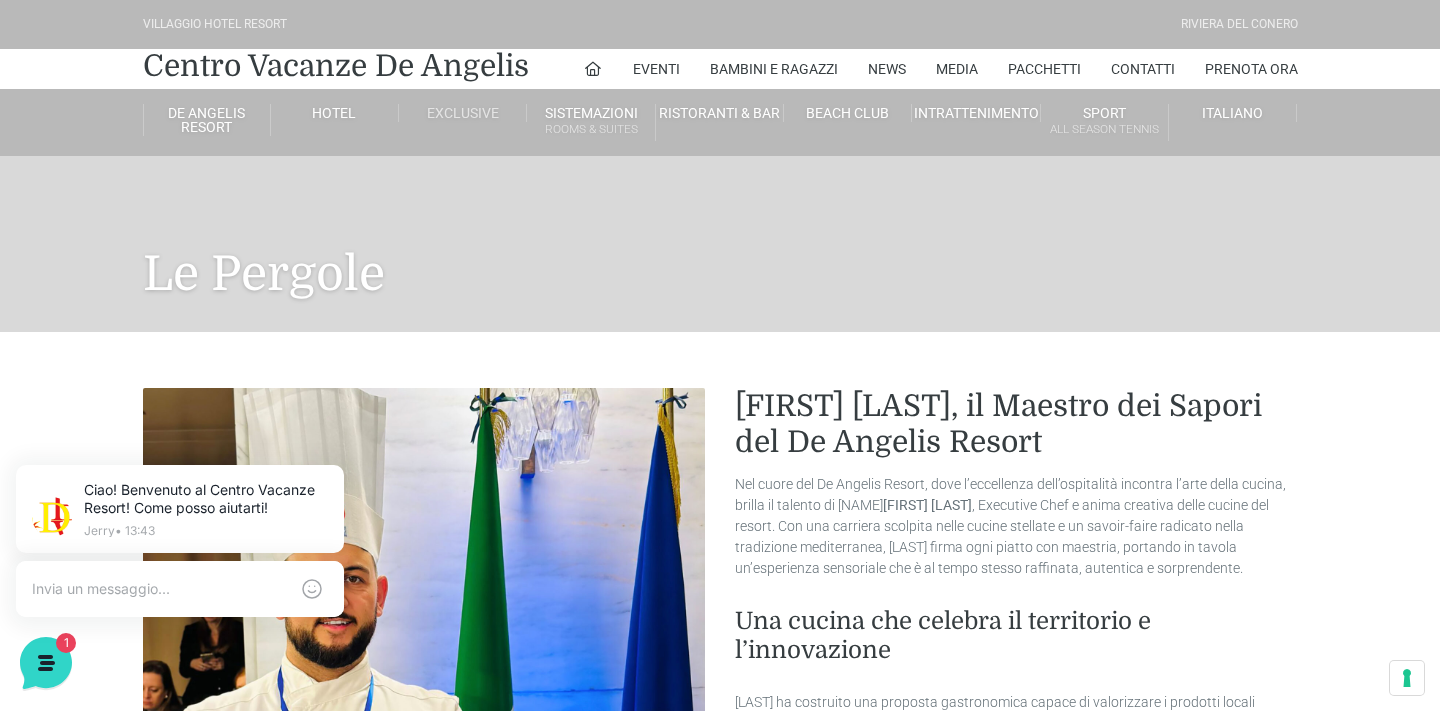 scroll, scrollTop: 0, scrollLeft: 0, axis: both 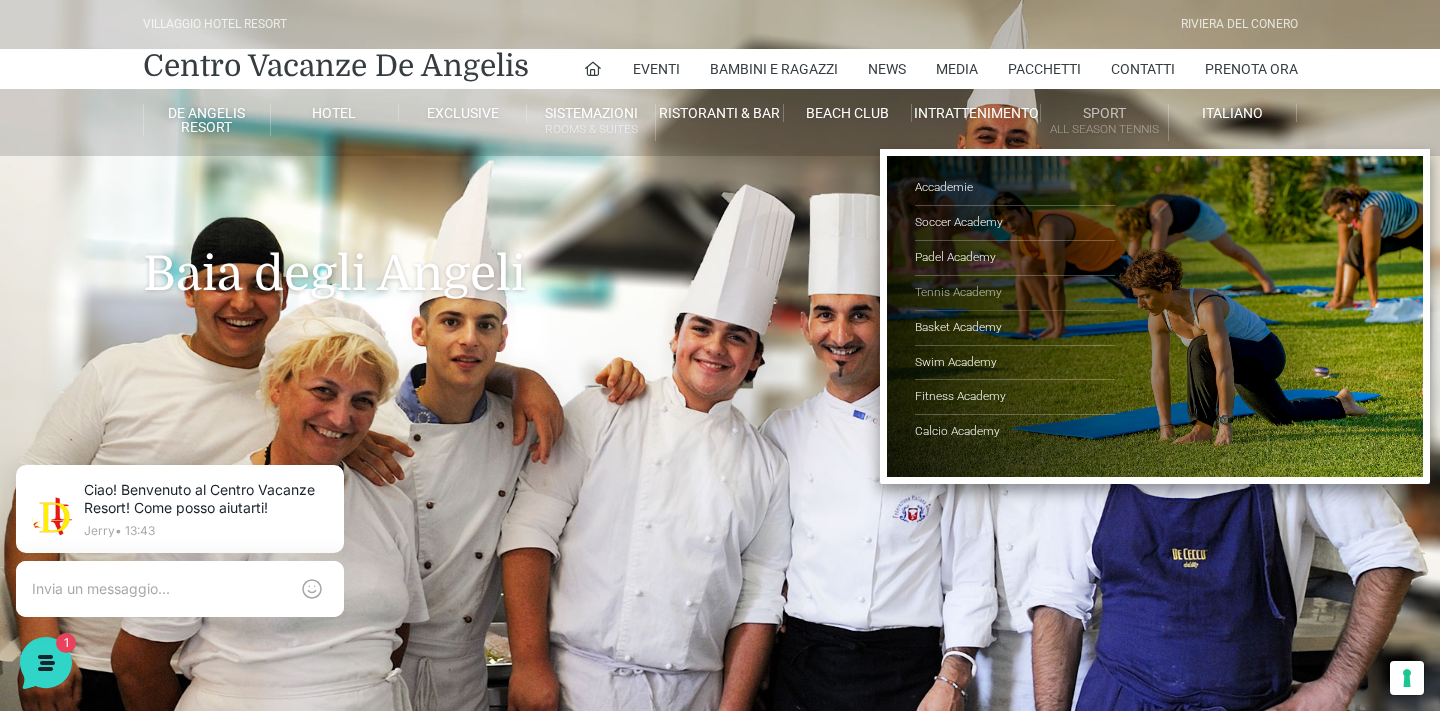 click on "Tennis Academy" at bounding box center (1015, 293) 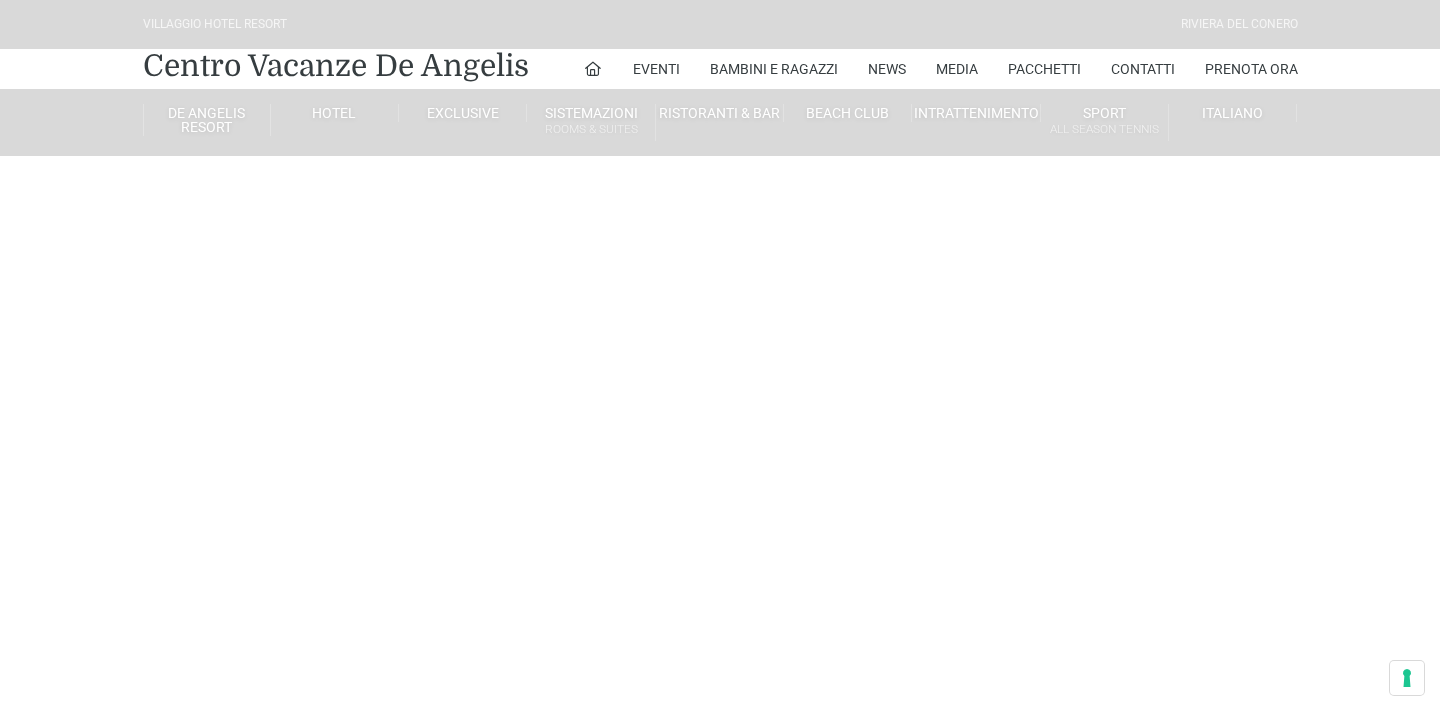 scroll, scrollTop: 0, scrollLeft: 0, axis: both 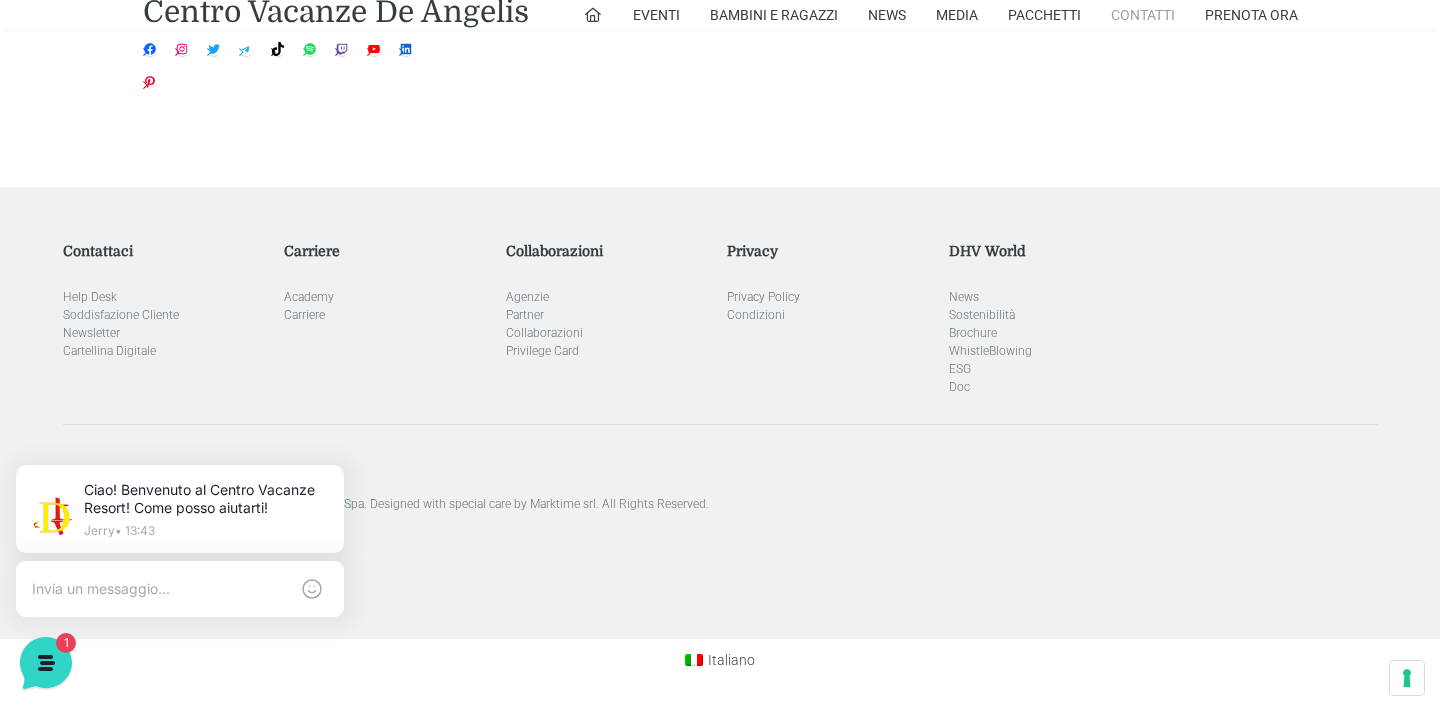click on "Contatti" at bounding box center [1143, 15] 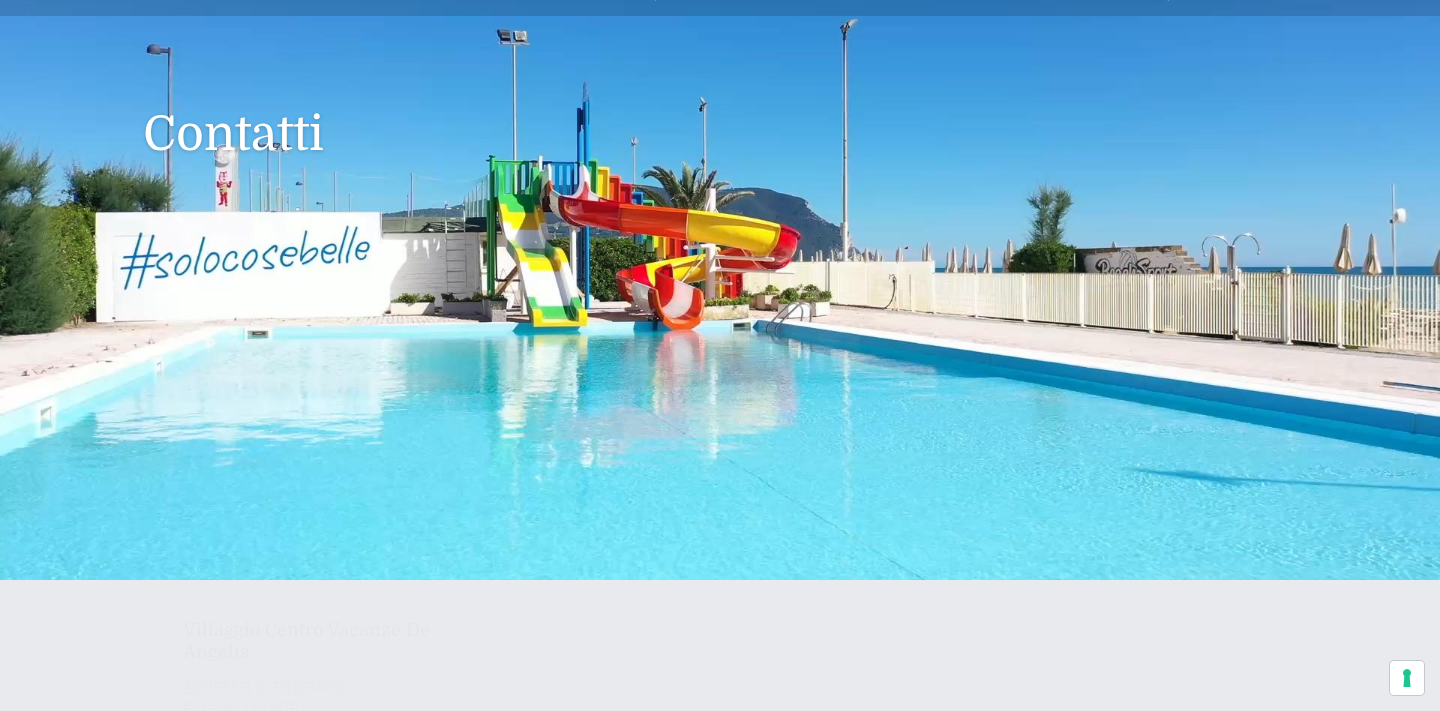 scroll, scrollTop: 438, scrollLeft: 0, axis: vertical 